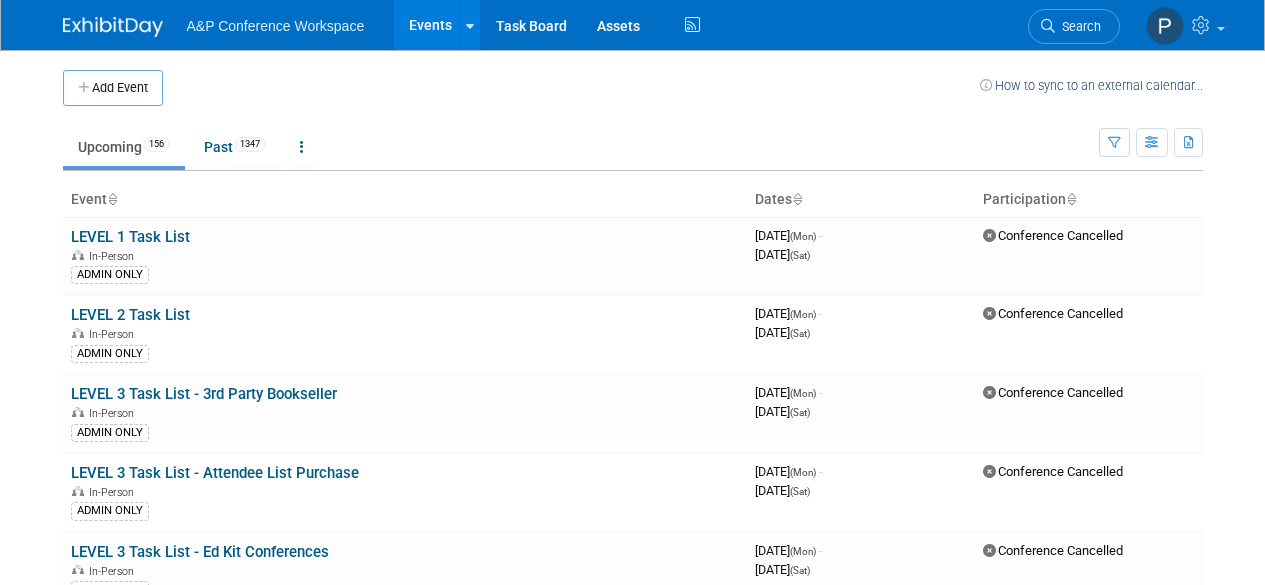 scroll, scrollTop: 0, scrollLeft: 0, axis: both 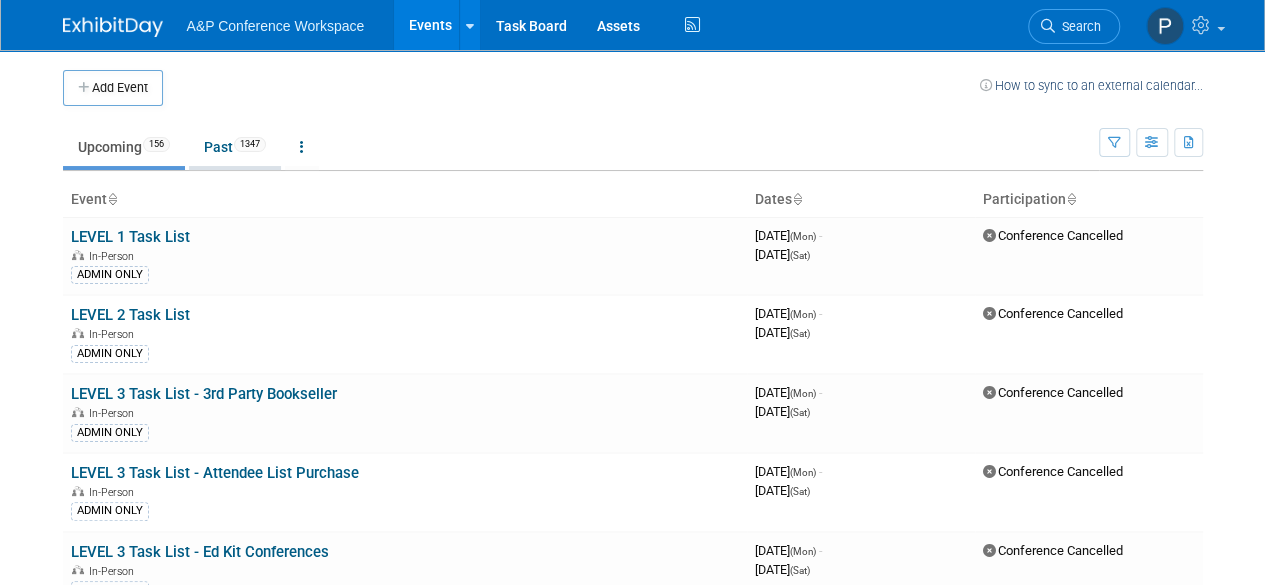 click on "Past
1347" at bounding box center [235, 147] 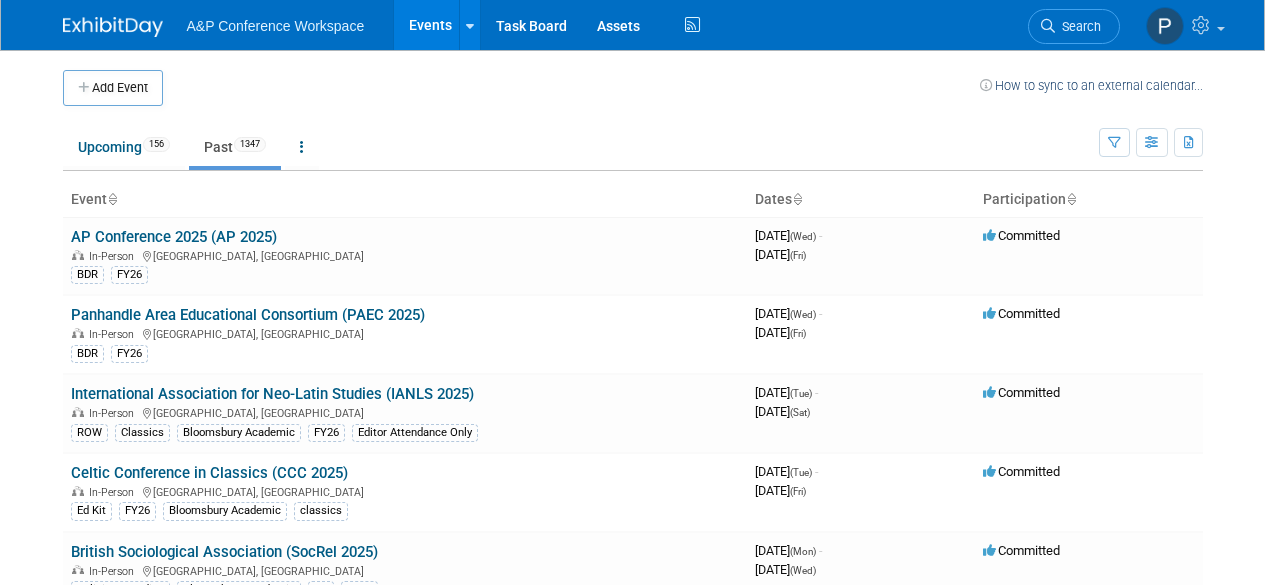 scroll, scrollTop: 0, scrollLeft: 0, axis: both 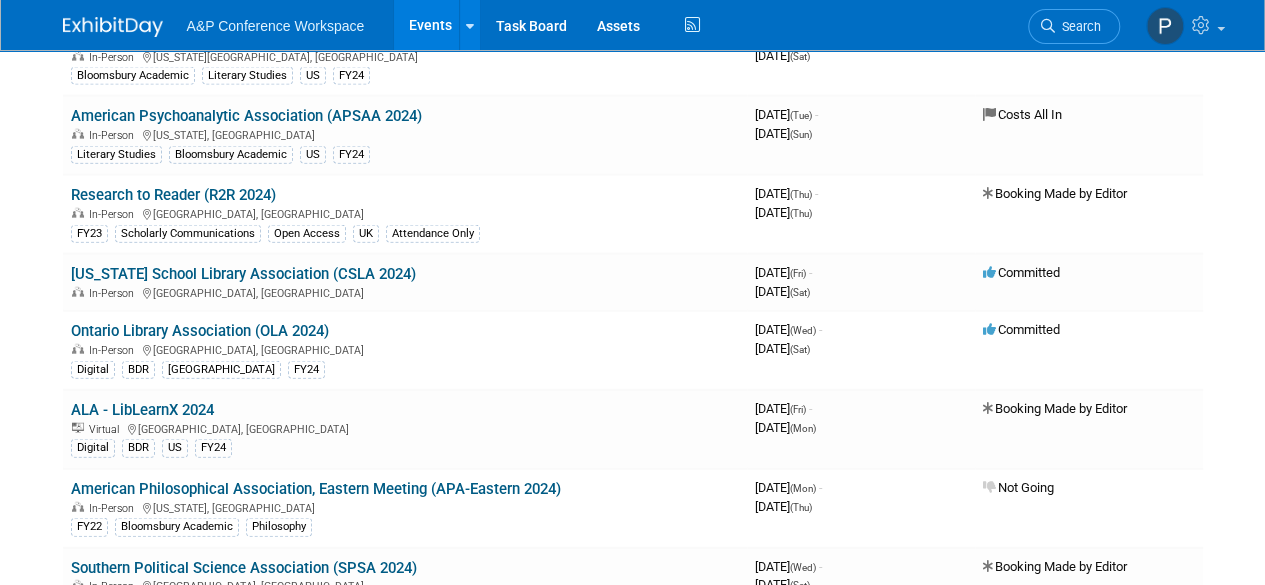 click on "Modern Language Association (MLA 2024)" at bounding box center [227, 625] 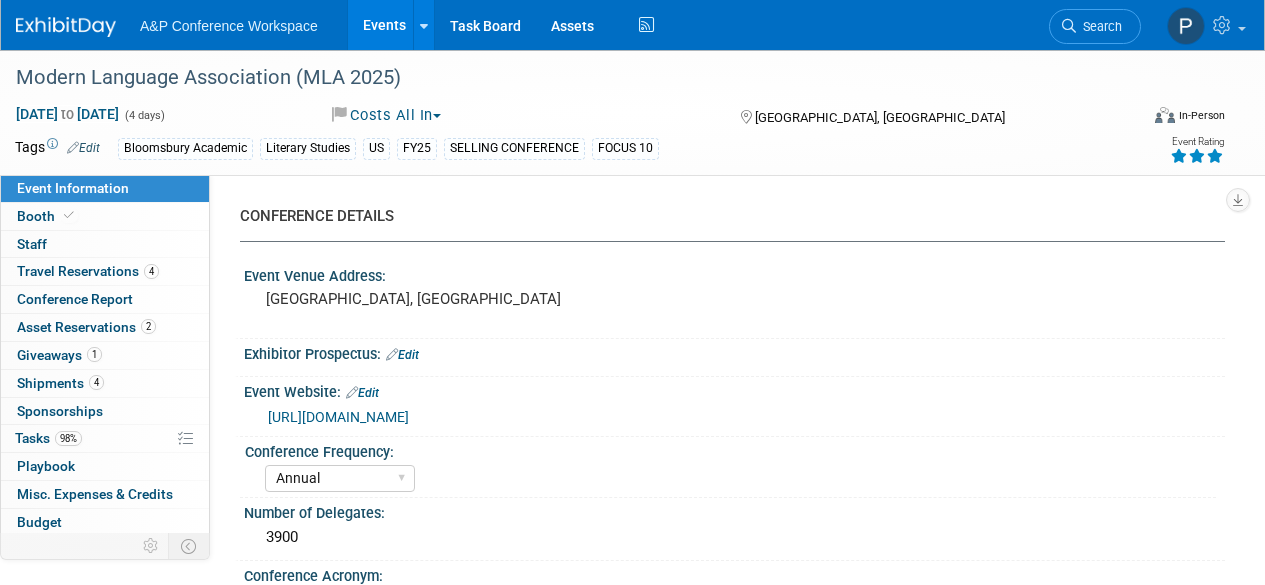 select on "Annual" 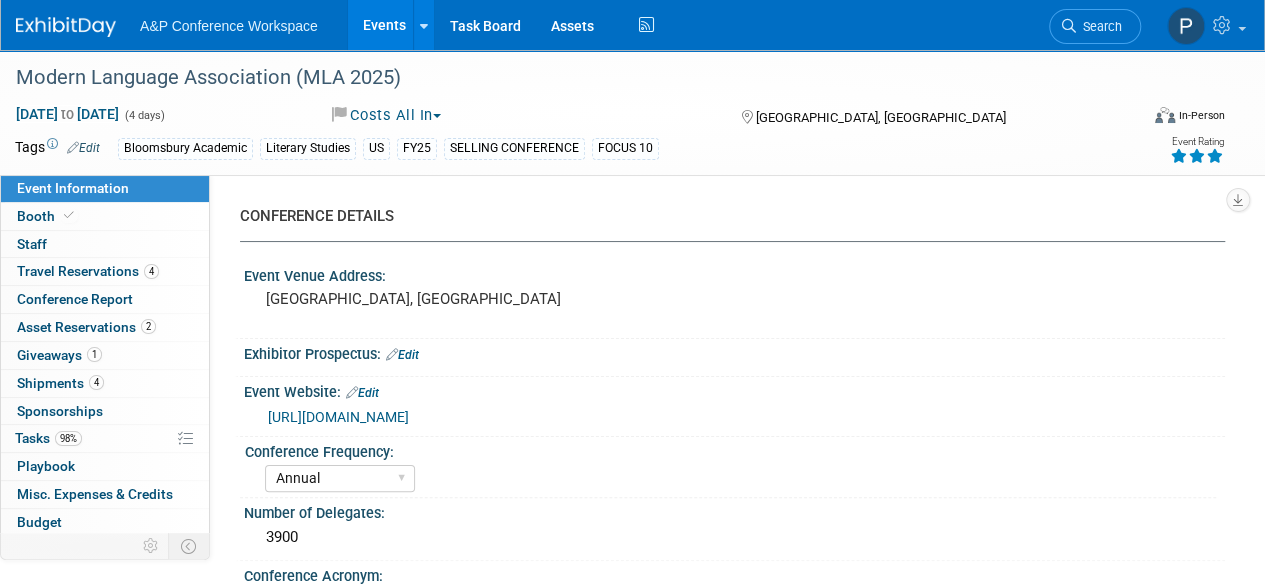 scroll, scrollTop: 0, scrollLeft: 0, axis: both 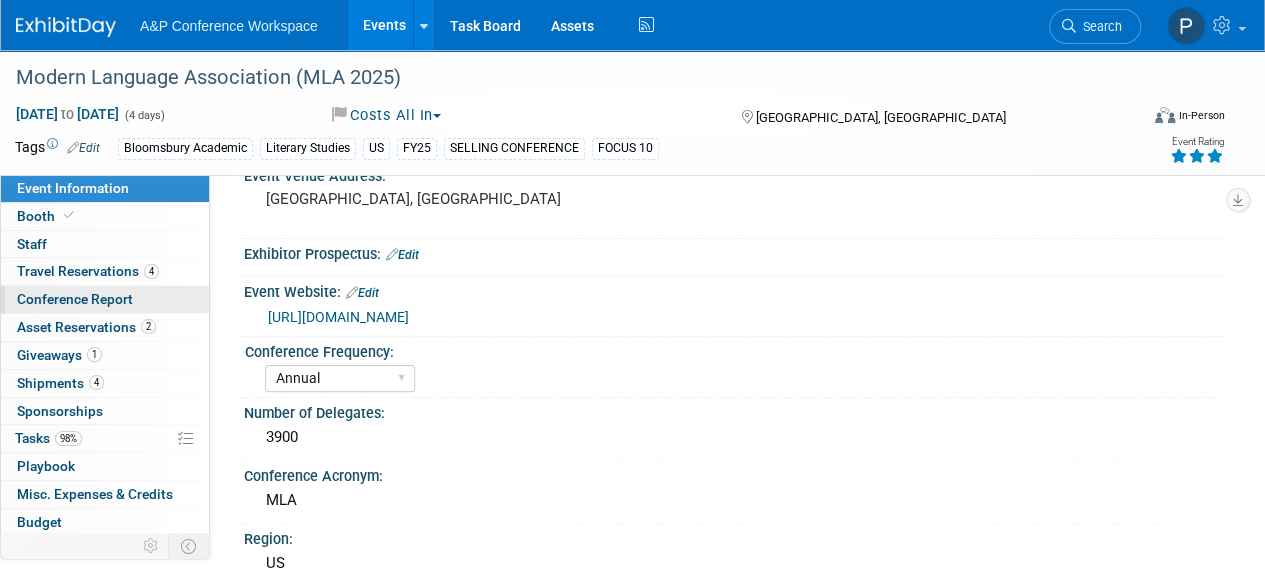 click on "Conference Report" at bounding box center (105, 299) 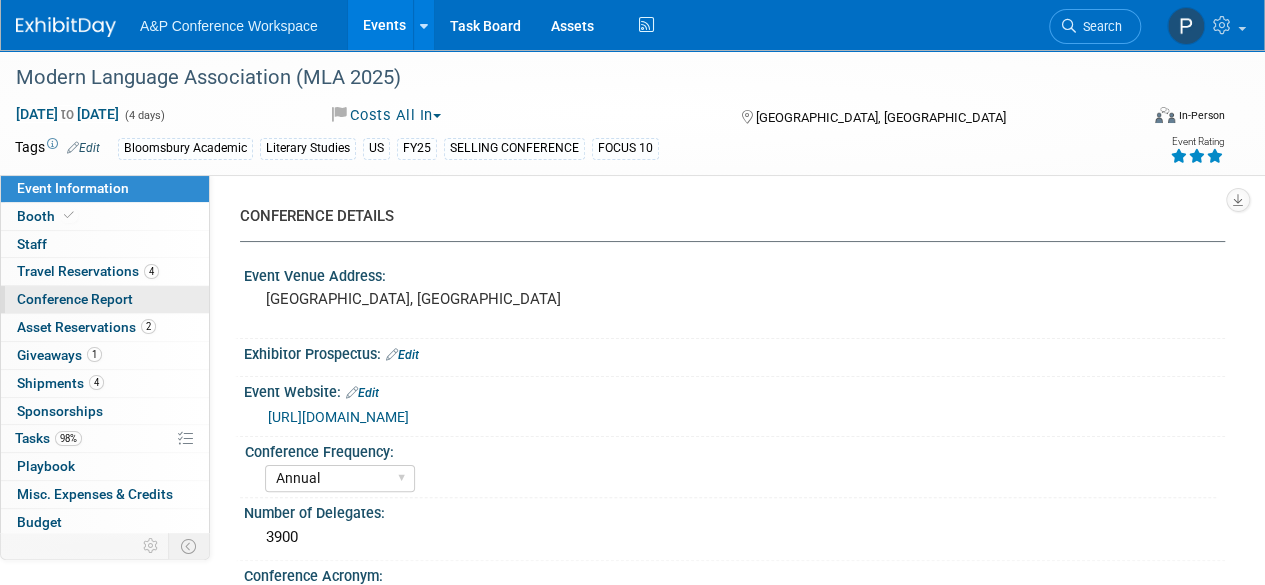 select on "YES" 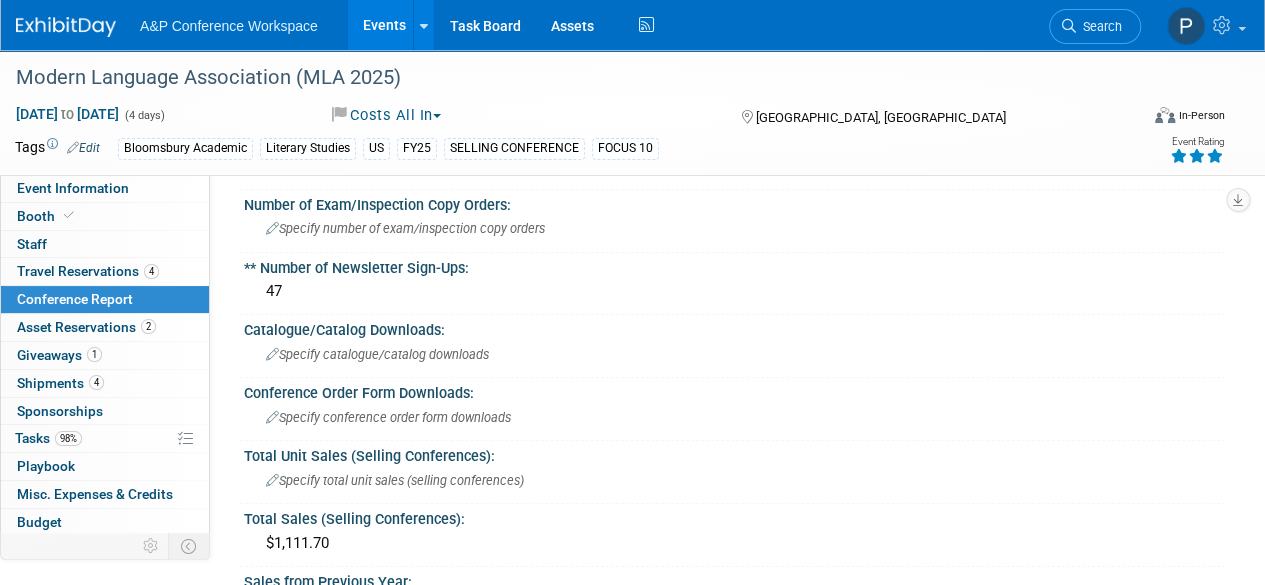 scroll, scrollTop: 800, scrollLeft: 0, axis: vertical 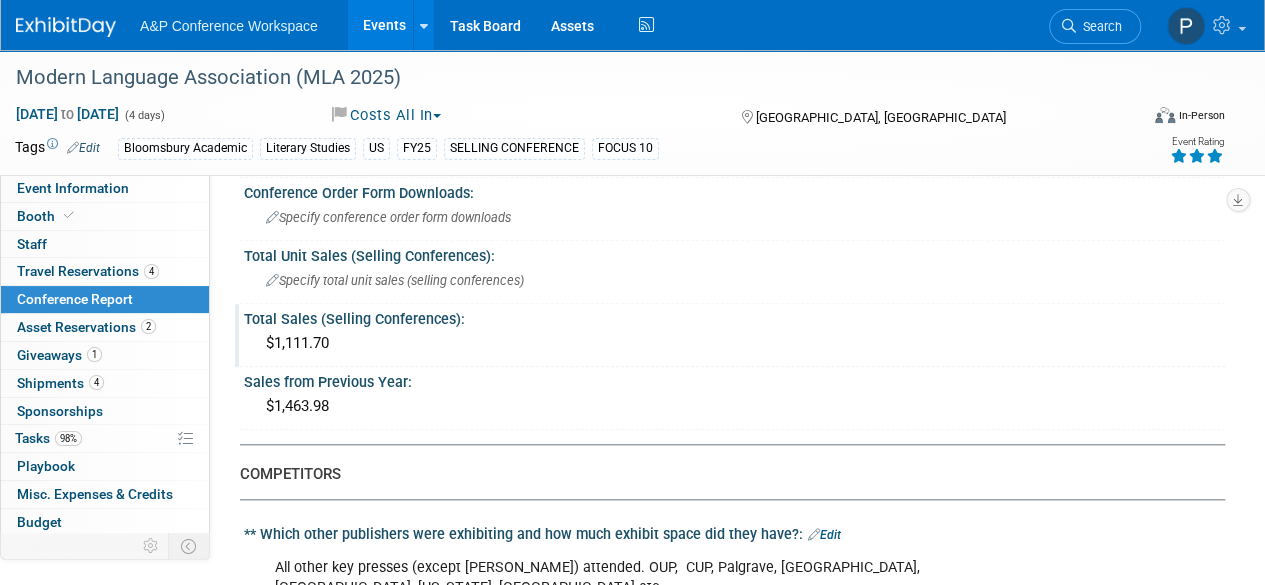 drag, startPoint x: 355, startPoint y: 336, endPoint x: 250, endPoint y: 343, distance: 105.23308 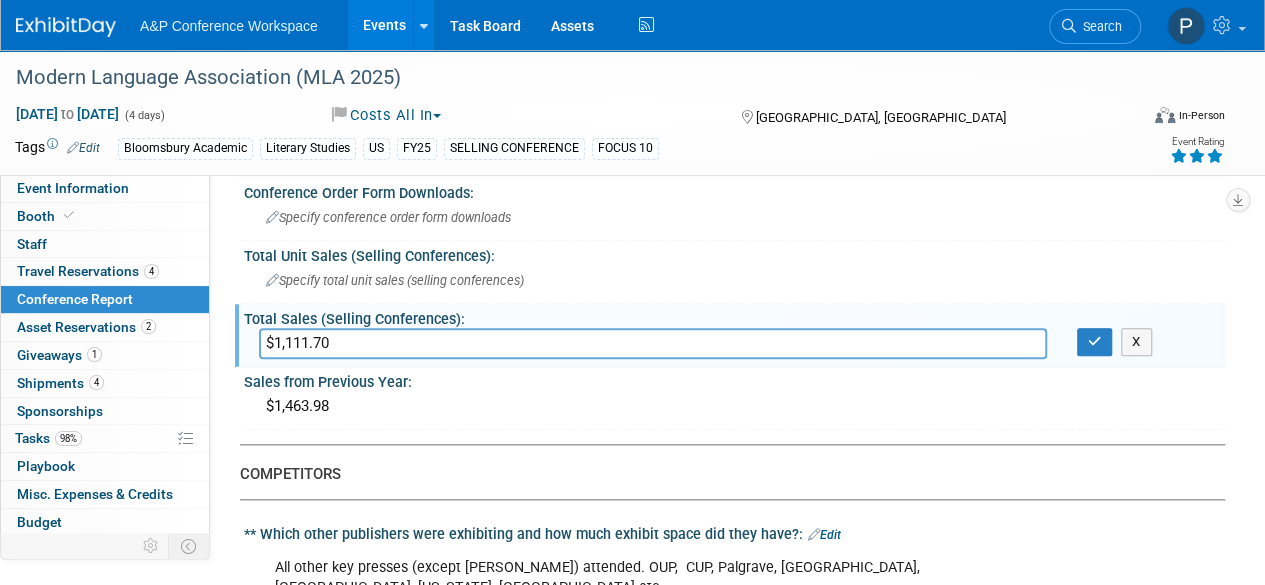 click on "$1,111.70" at bounding box center [653, 343] 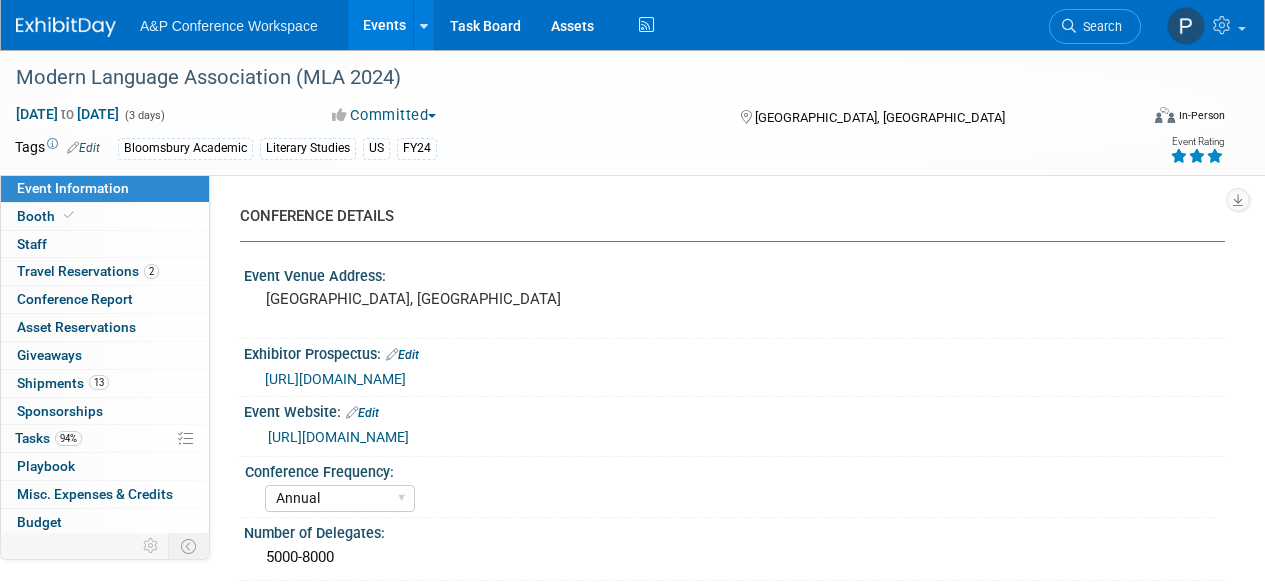select on "Annual" 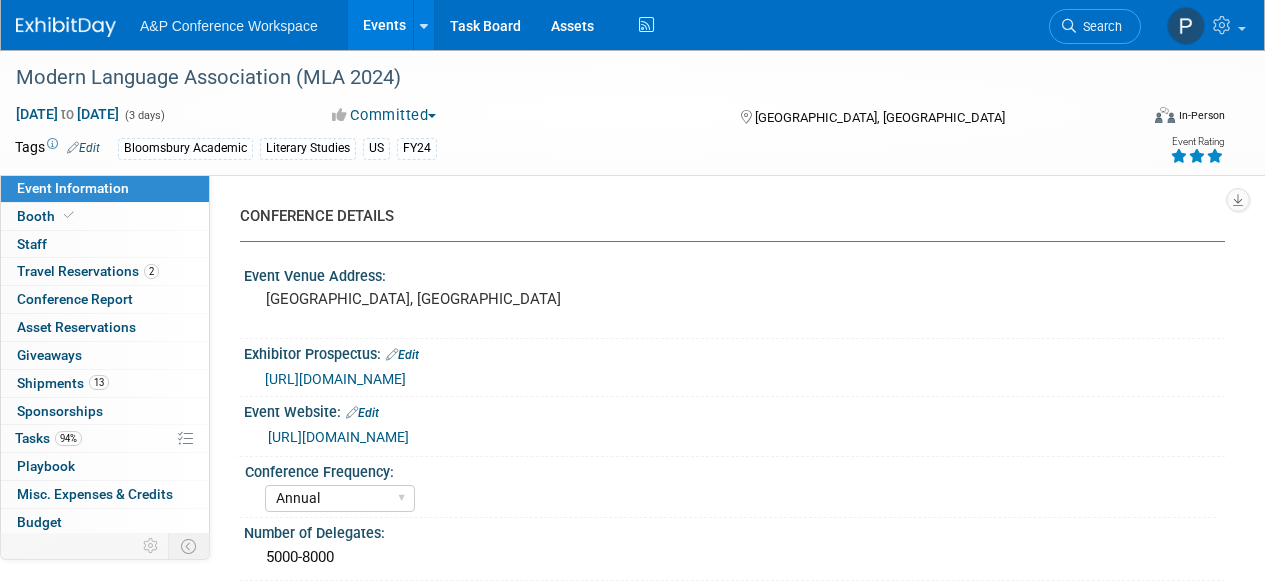 scroll, scrollTop: 0, scrollLeft: 0, axis: both 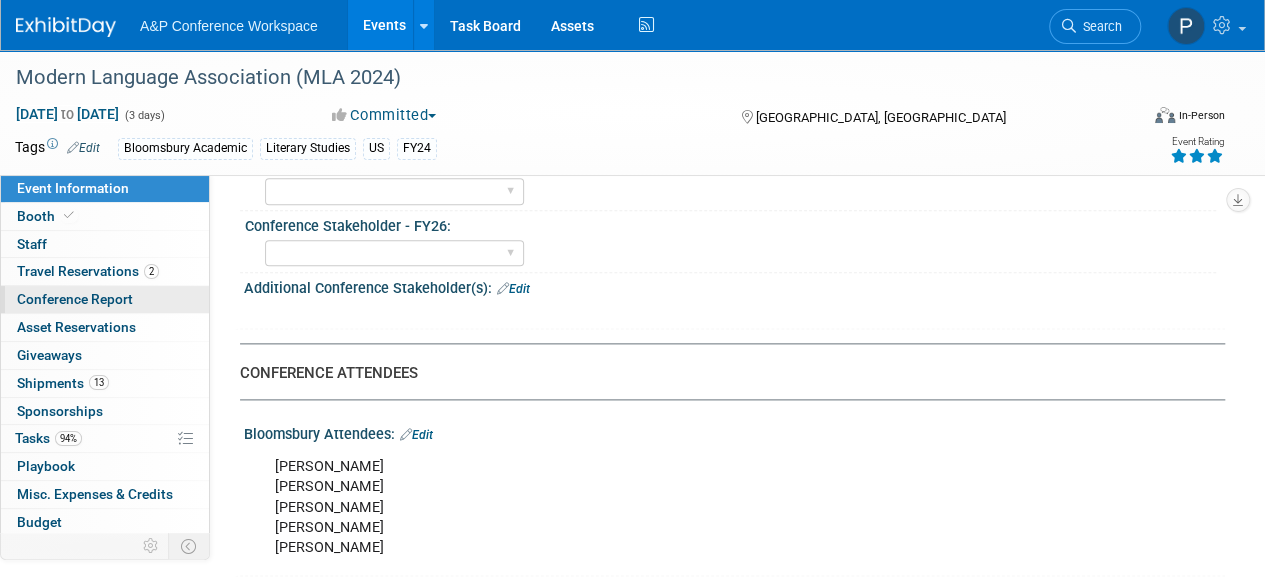 click on "Conference Report" at bounding box center (75, 299) 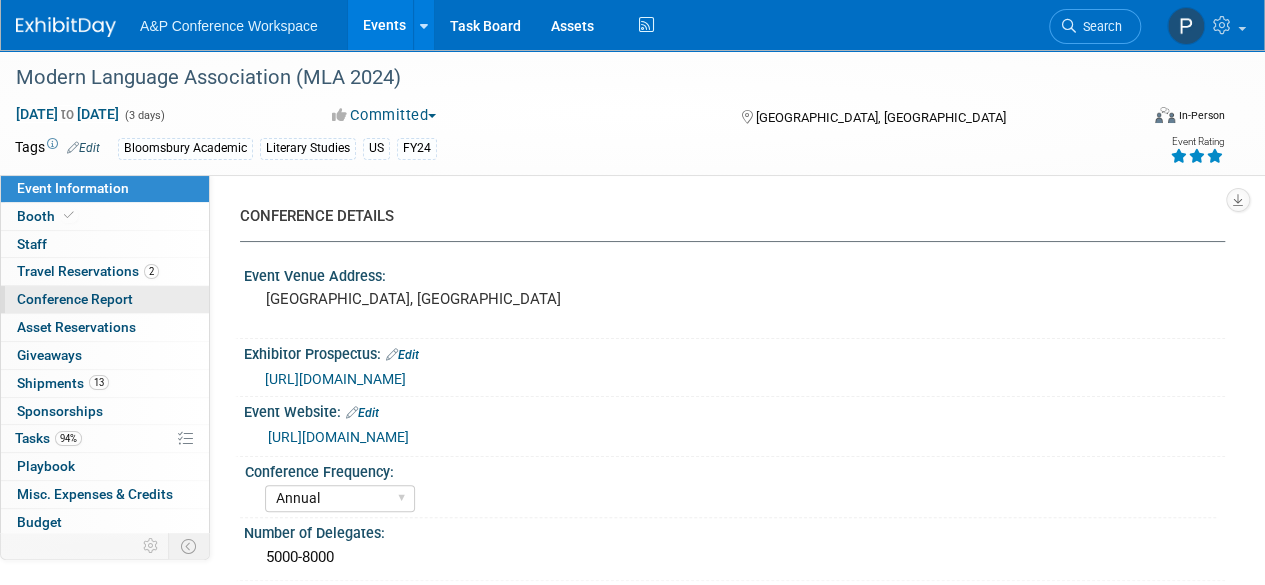 select on "NO" 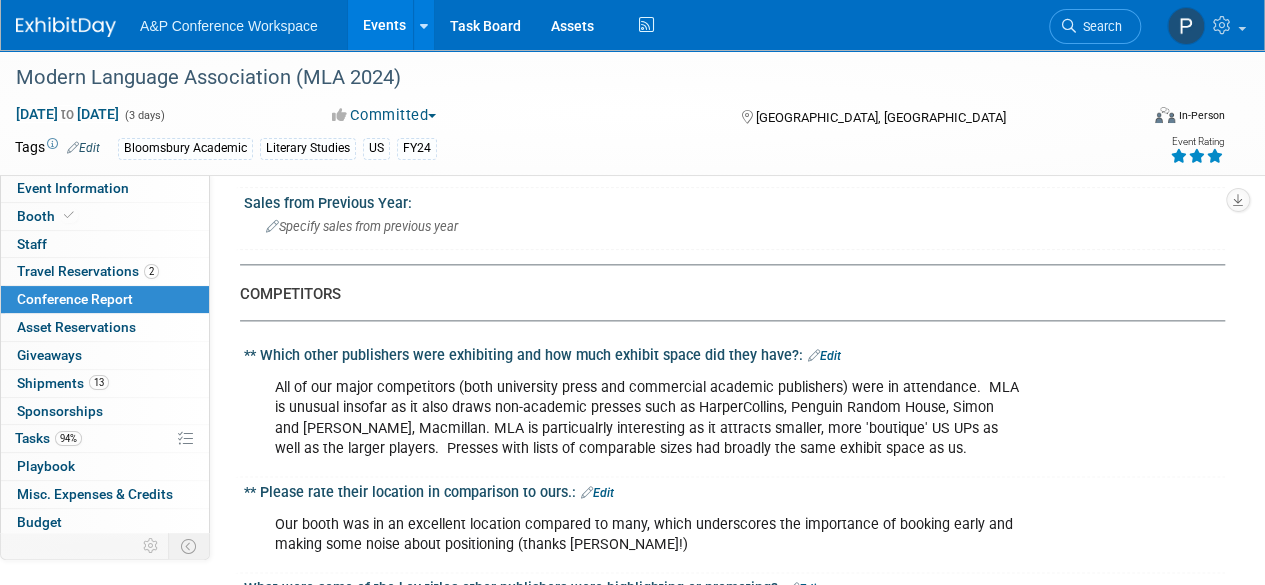 scroll, scrollTop: 1000, scrollLeft: 0, axis: vertical 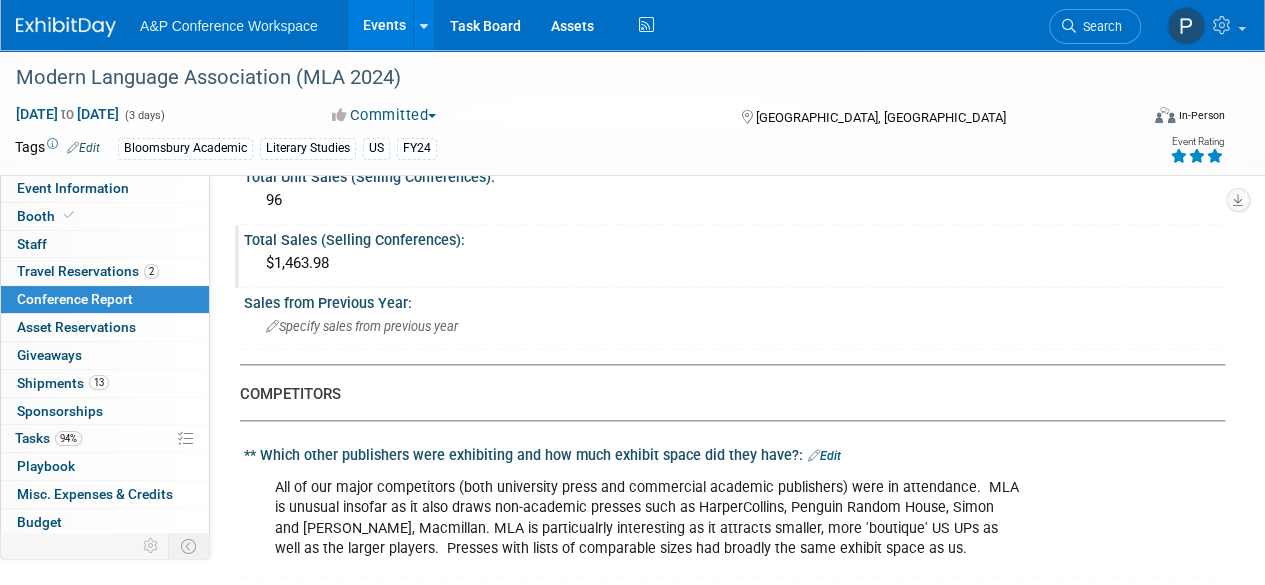 click on "$1,463.98" at bounding box center (734, 263) 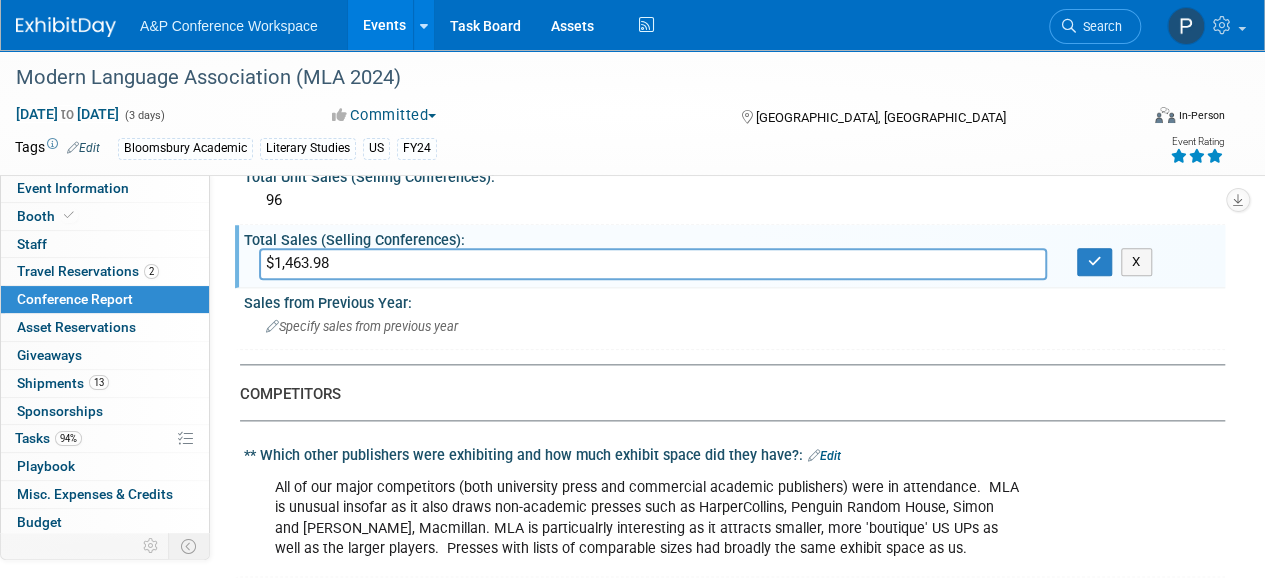 click on "$1,463.98" at bounding box center [653, 263] 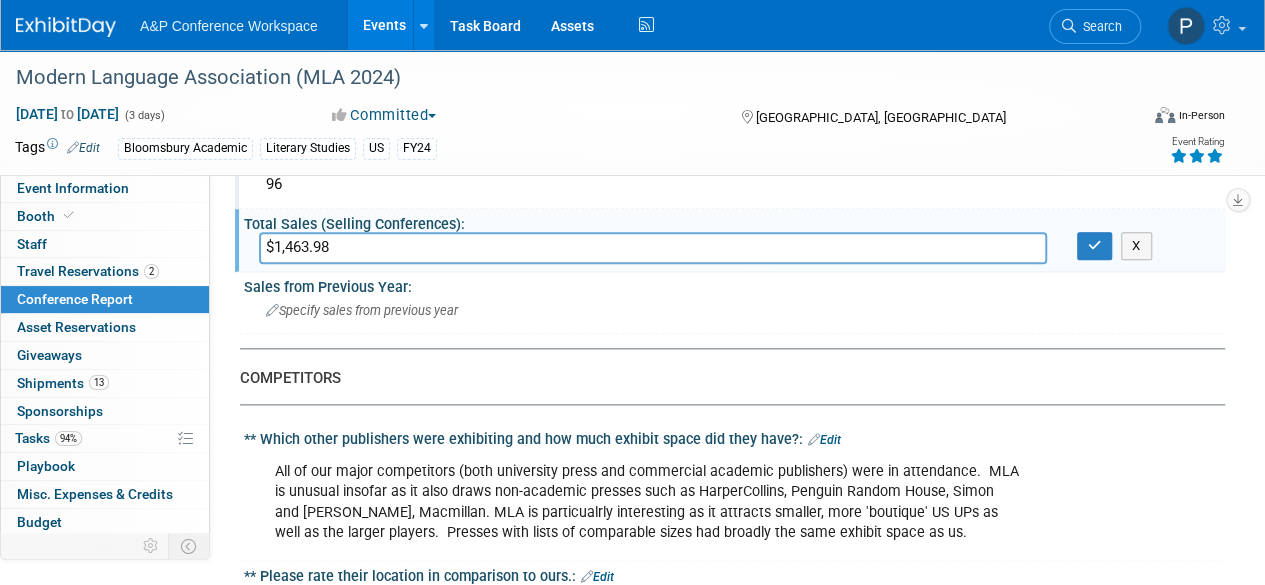 scroll, scrollTop: 900, scrollLeft: 0, axis: vertical 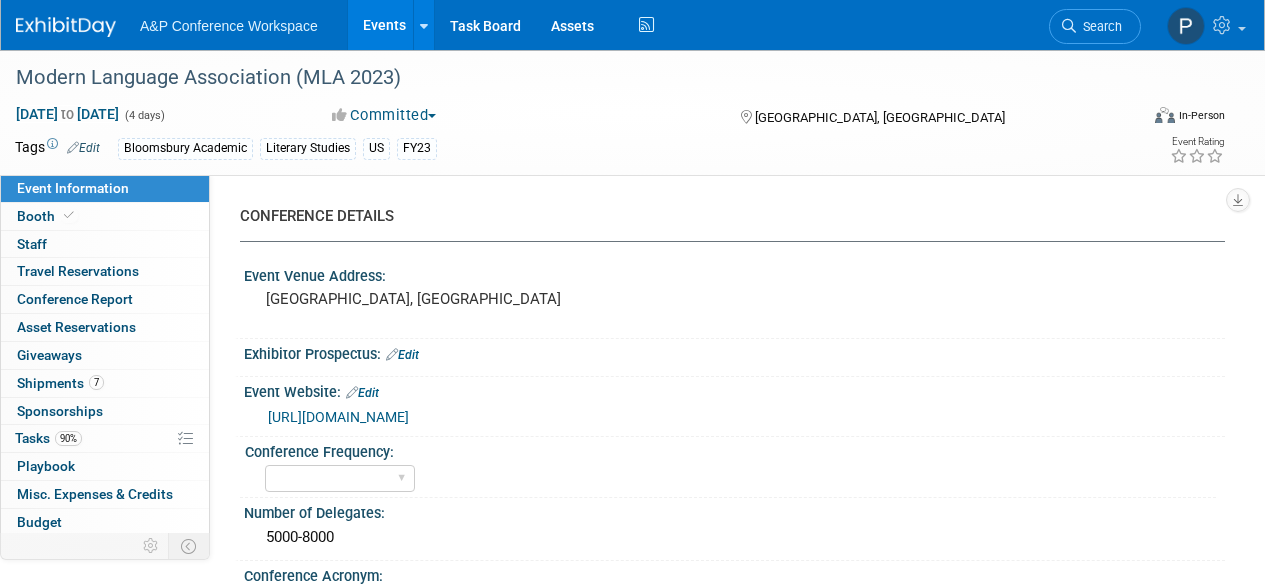 select on "Level 1" 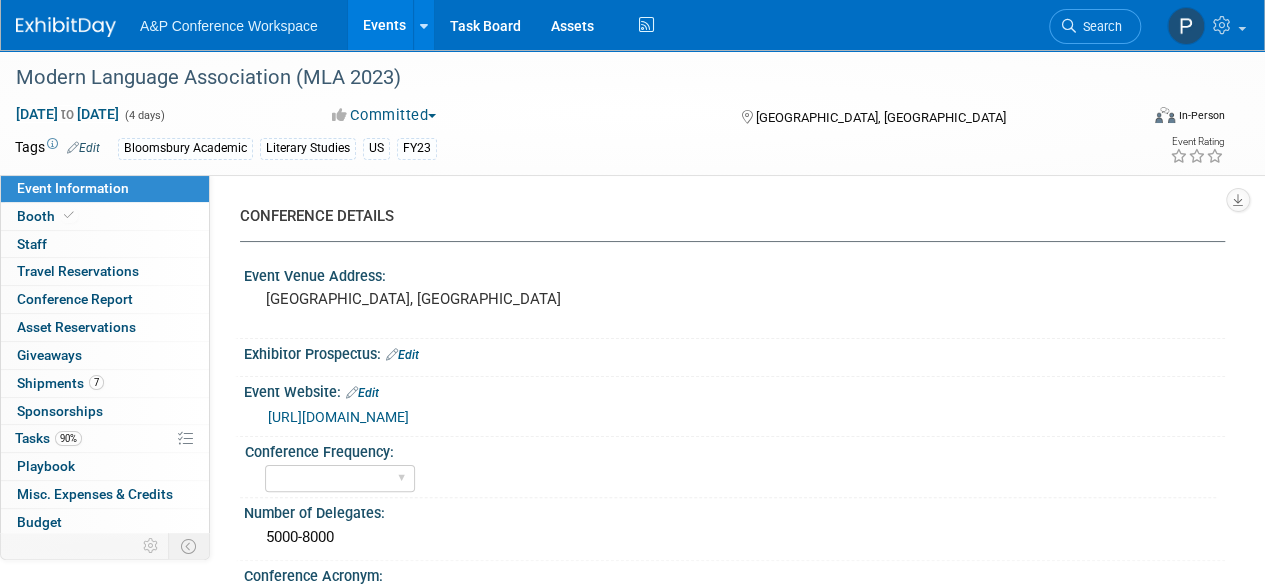 scroll, scrollTop: 0, scrollLeft: 0, axis: both 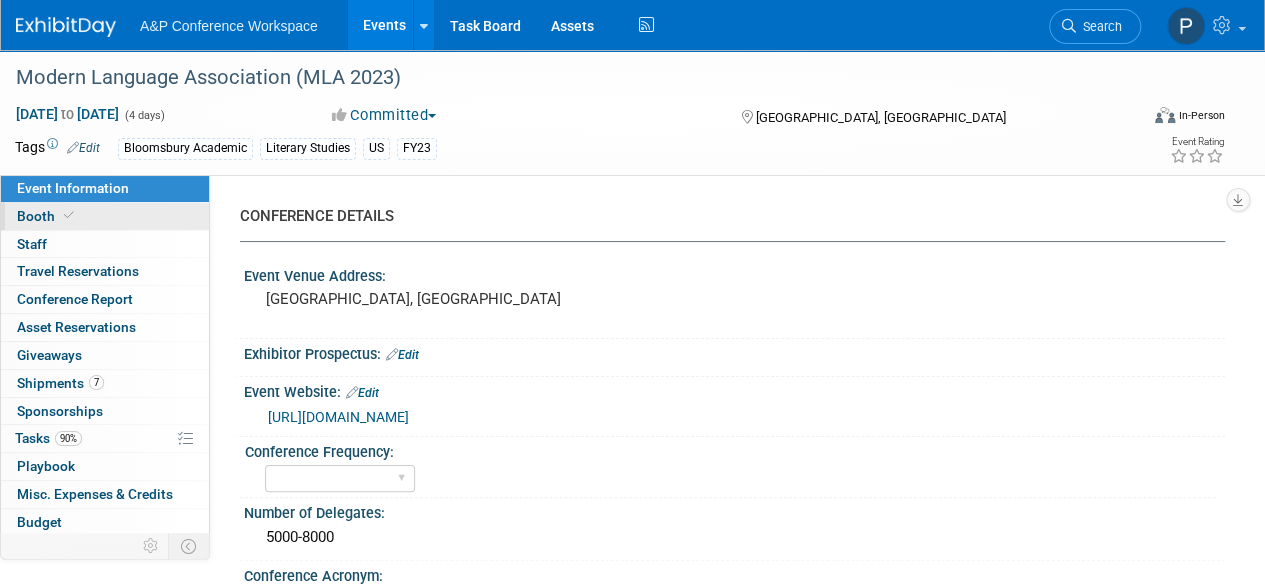 click on "Booth" at bounding box center [105, 216] 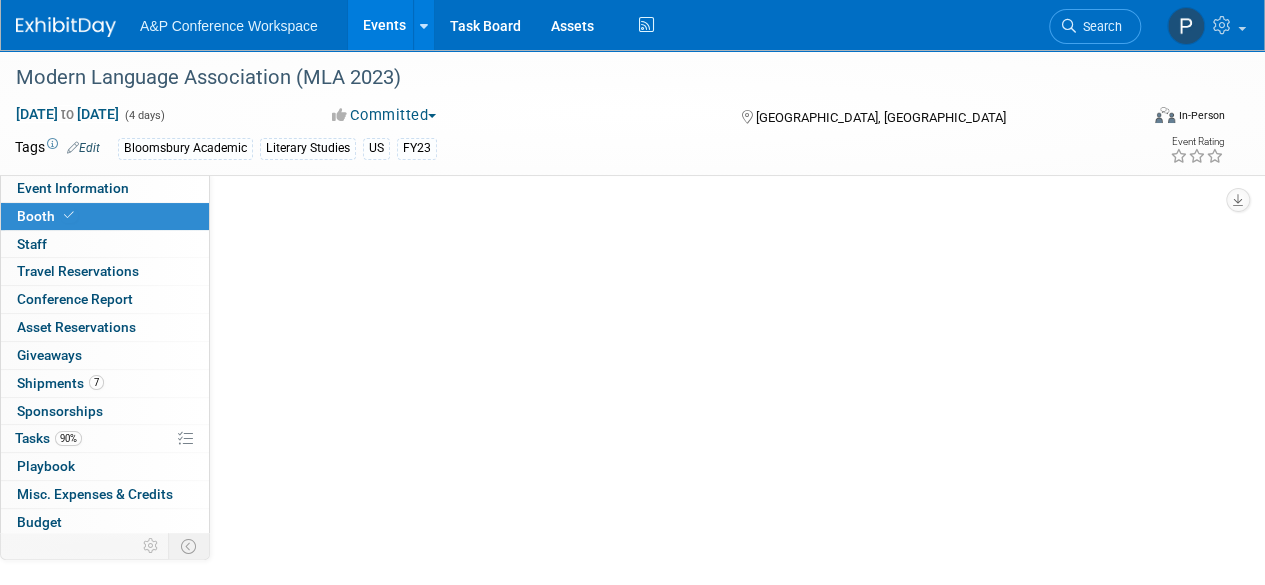 select on "CUAP" 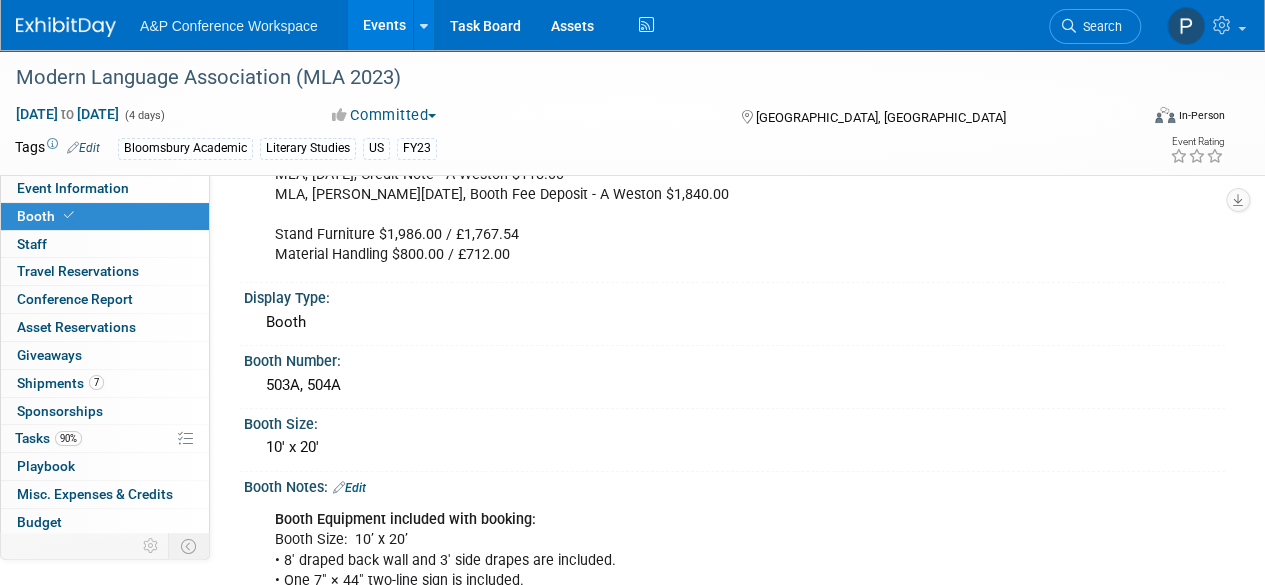 scroll, scrollTop: 800, scrollLeft: 0, axis: vertical 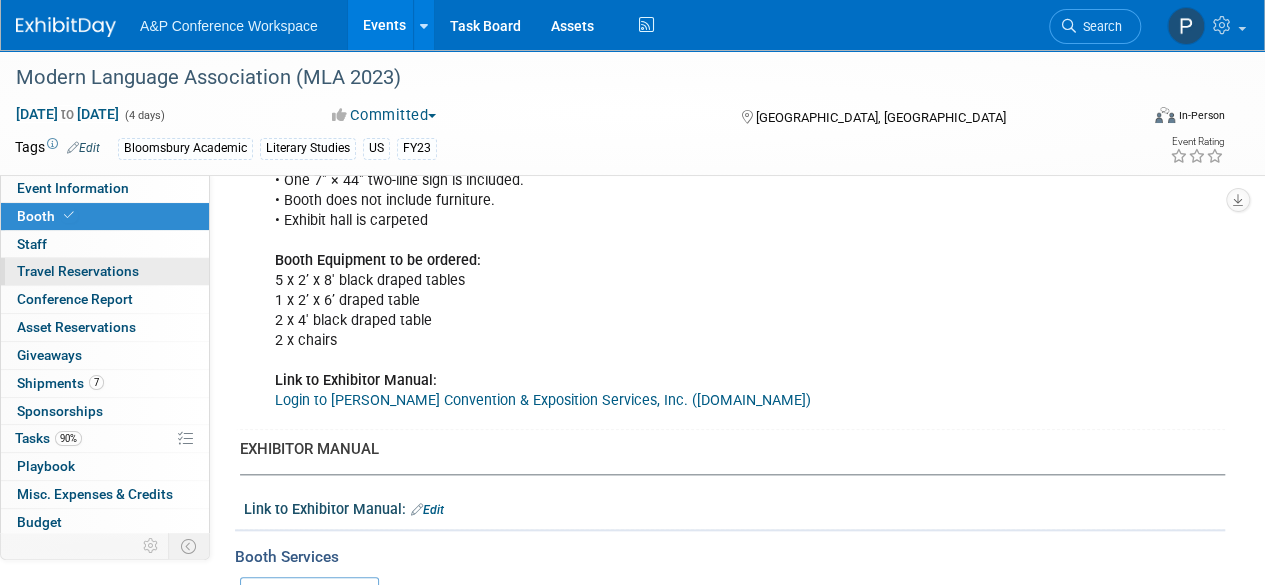 click on "Travel Reservations 0" at bounding box center (78, 271) 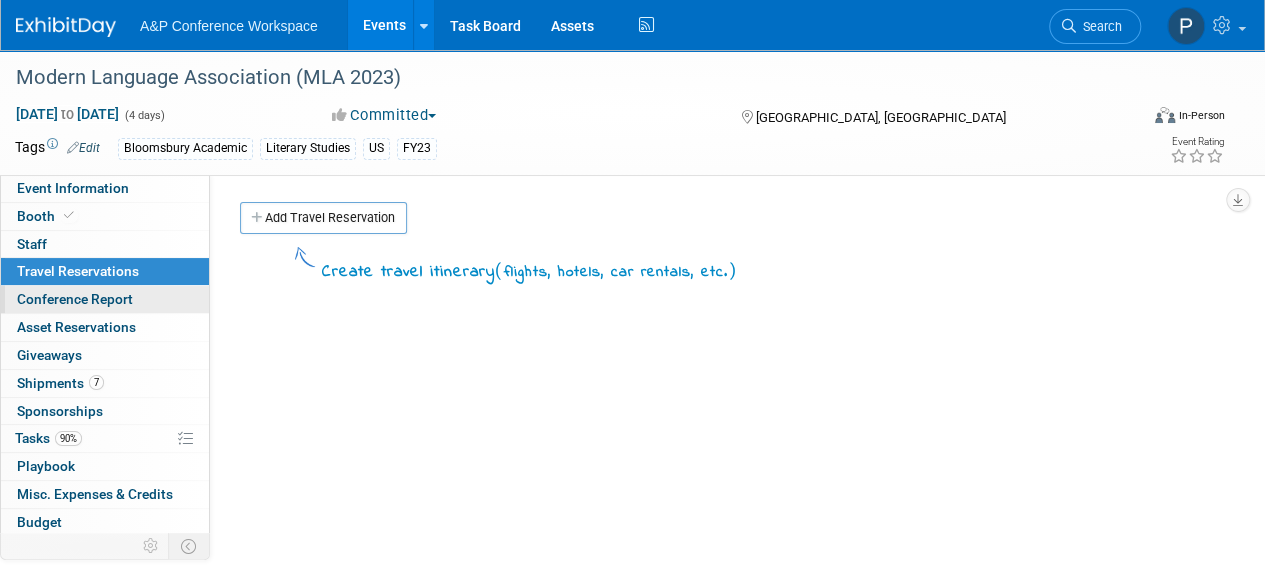 click on "Conference Report" at bounding box center (105, 299) 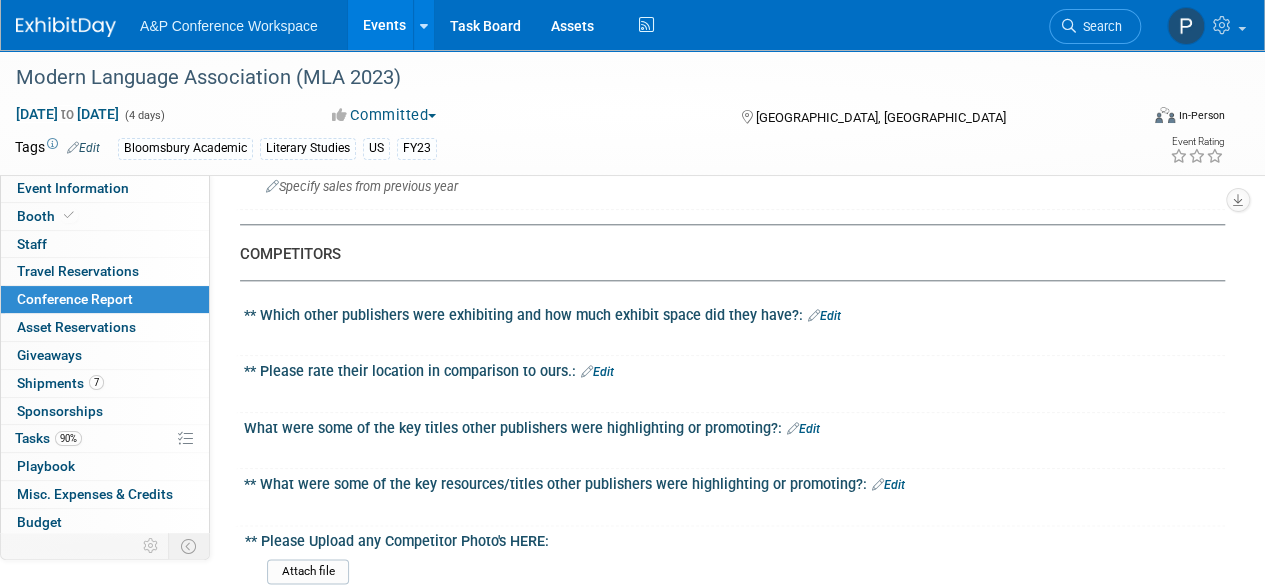 scroll, scrollTop: 900, scrollLeft: 0, axis: vertical 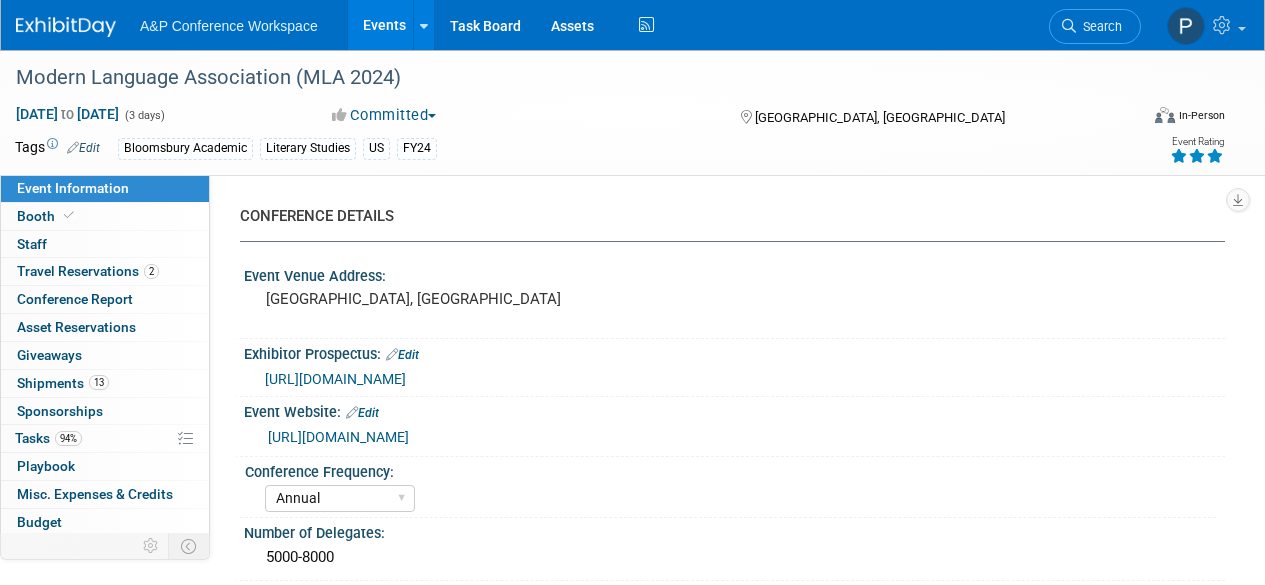 select on "Annual" 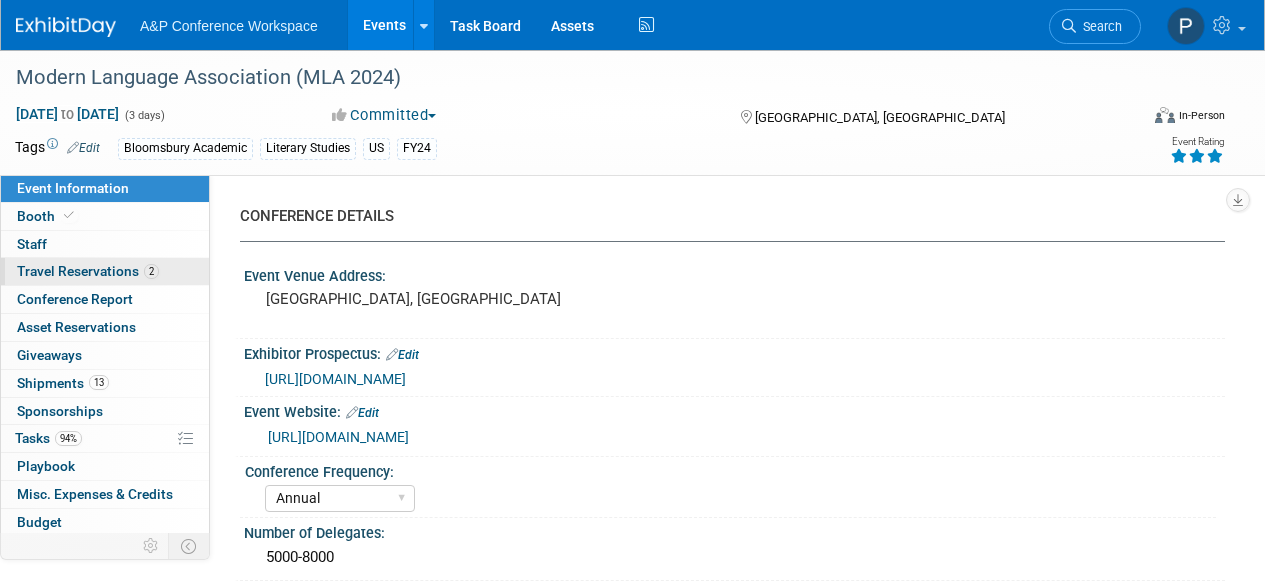 scroll, scrollTop: 0, scrollLeft: 0, axis: both 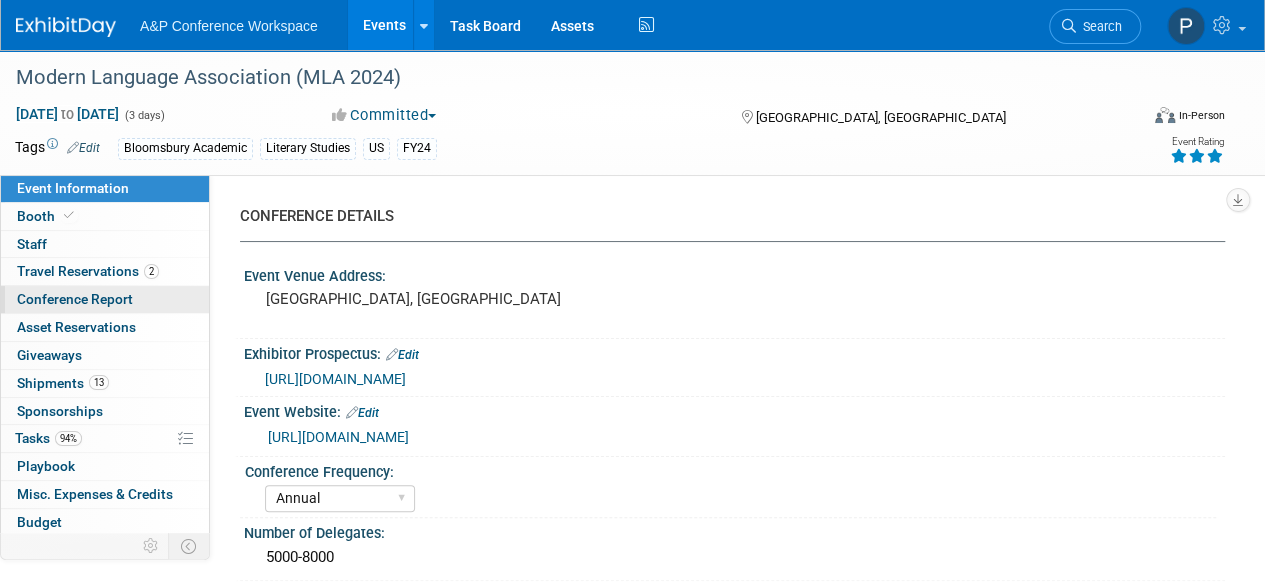 click on "Conference Report" at bounding box center [105, 299] 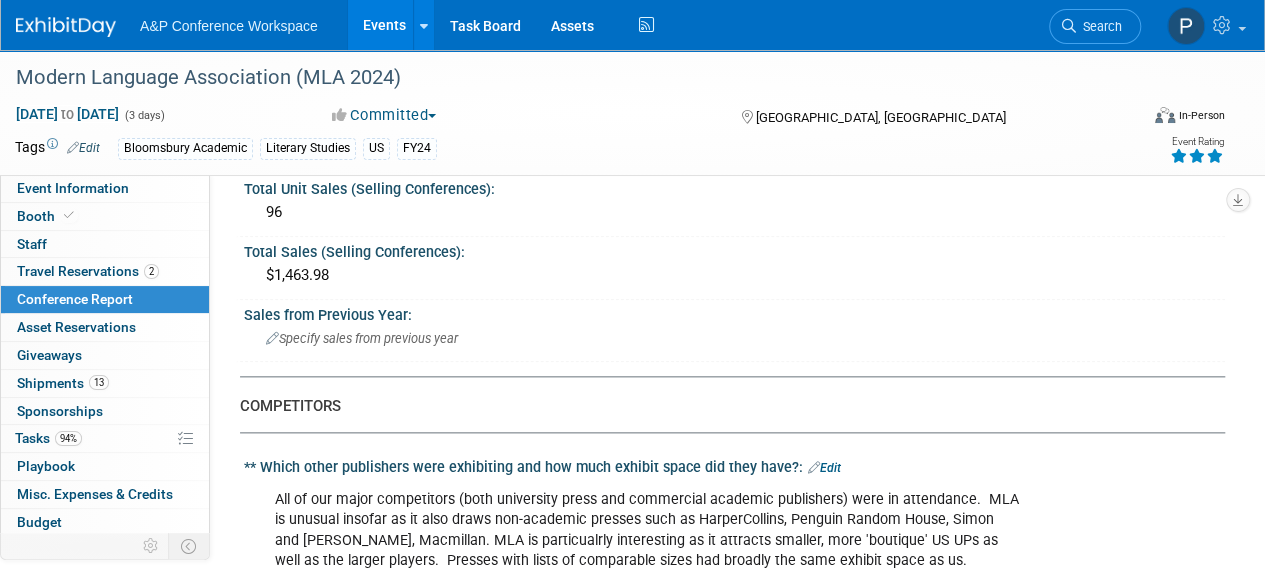 scroll, scrollTop: 1000, scrollLeft: 0, axis: vertical 